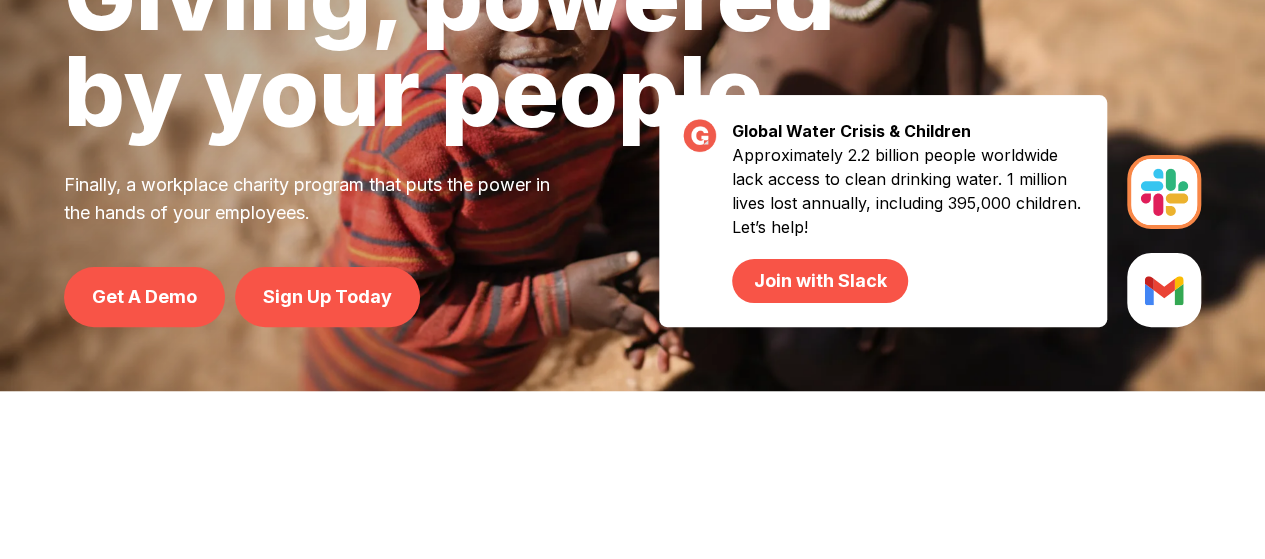 scroll, scrollTop: 0, scrollLeft: 0, axis: both 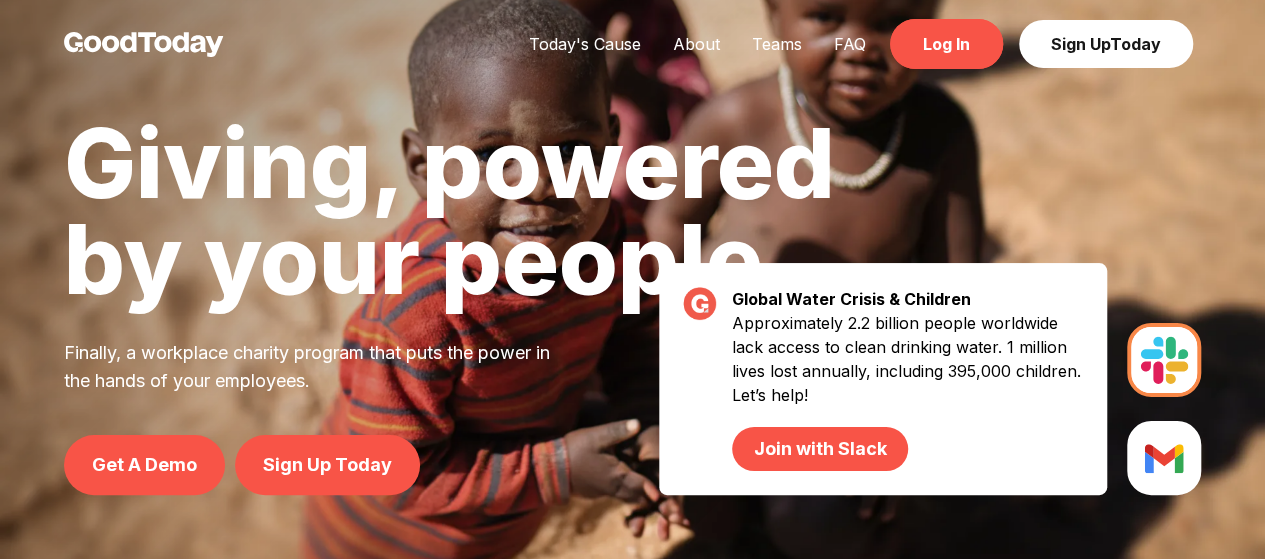 click on "Log In" at bounding box center [946, 44] 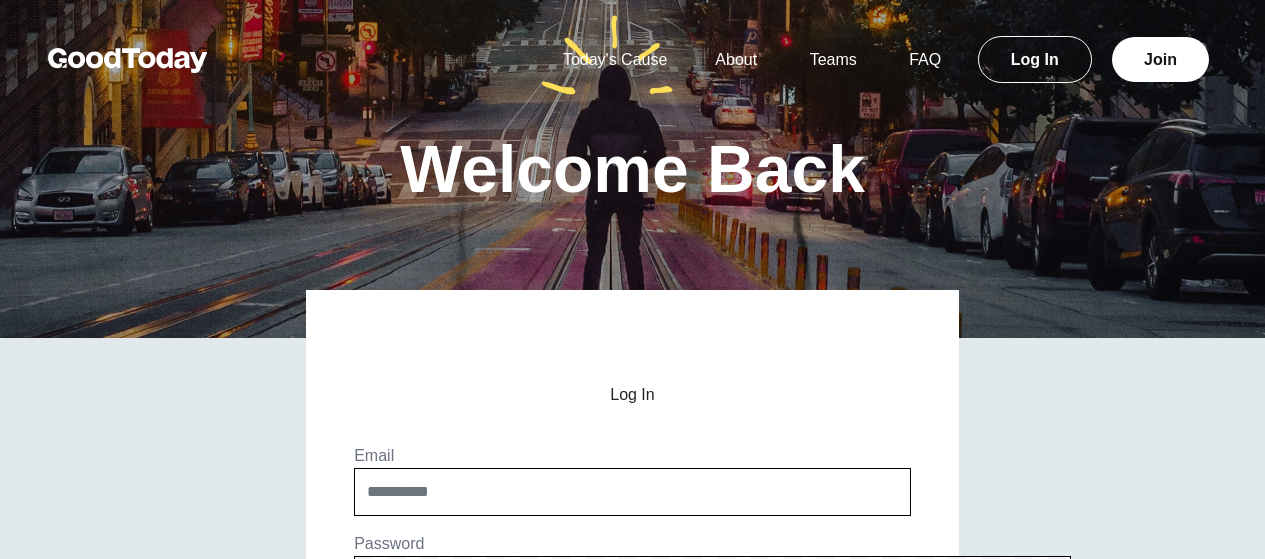 scroll, scrollTop: 0, scrollLeft: 0, axis: both 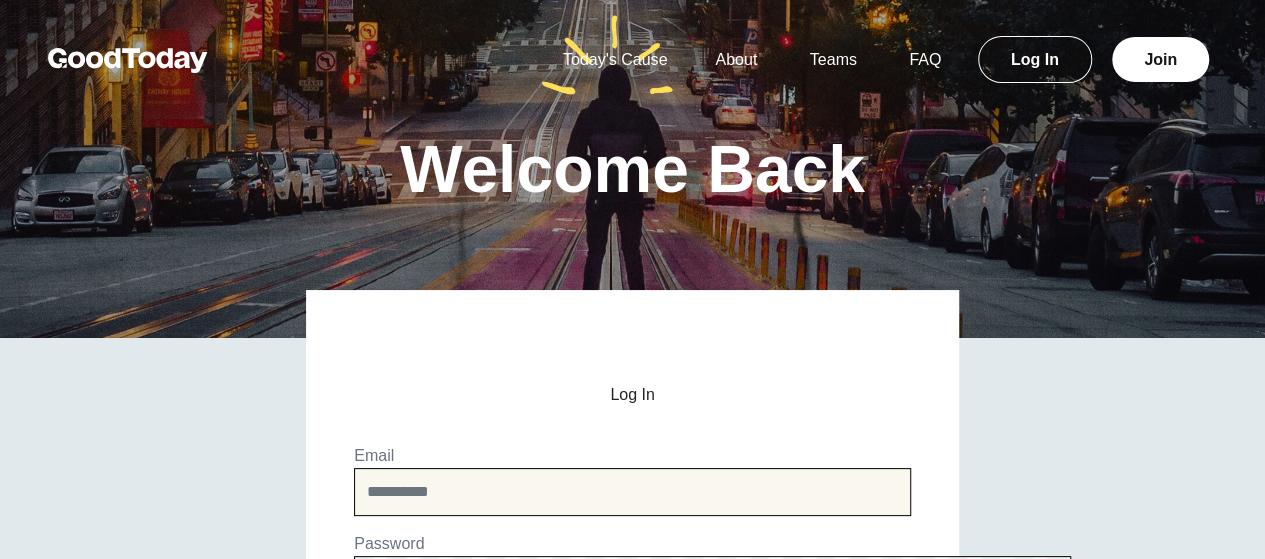 click at bounding box center (632, 492) 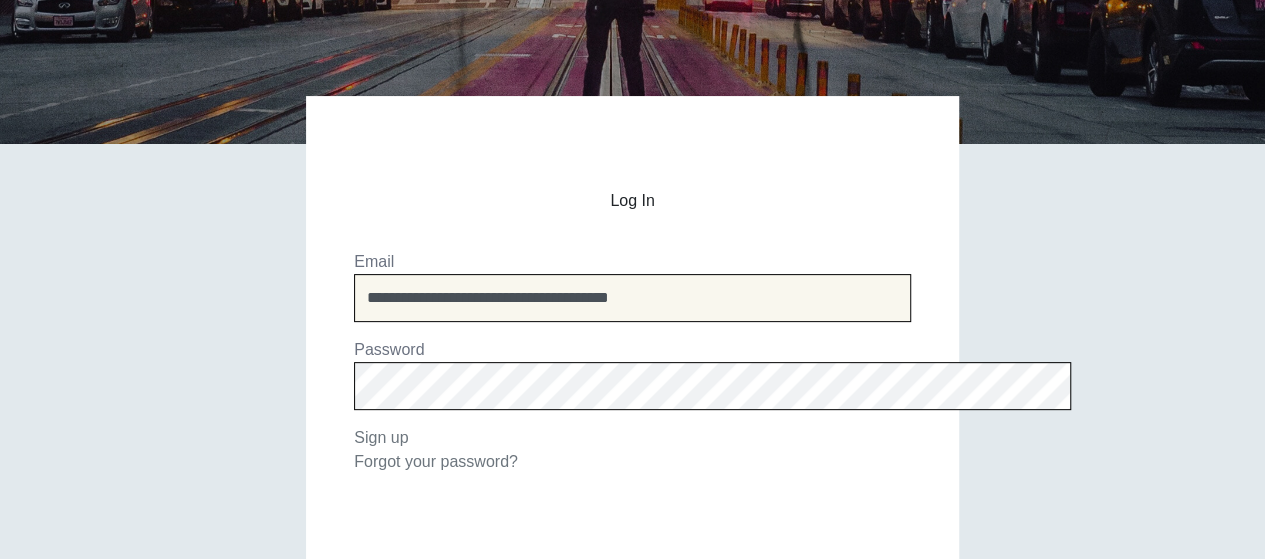 scroll, scrollTop: 199, scrollLeft: 0, axis: vertical 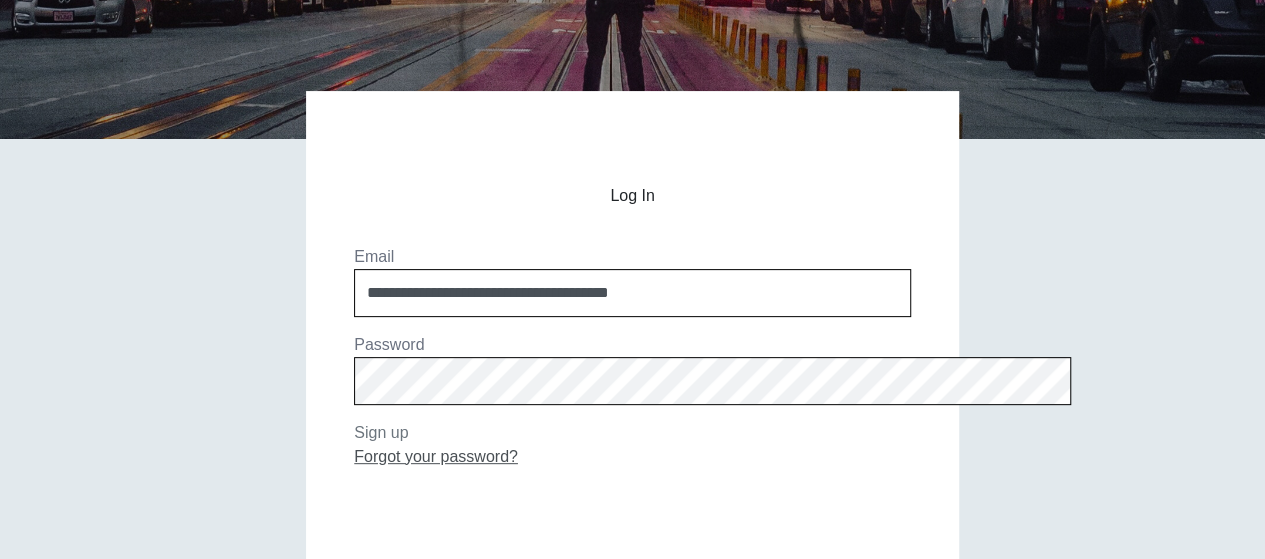 click on "Forgot your password?" at bounding box center (436, 456) 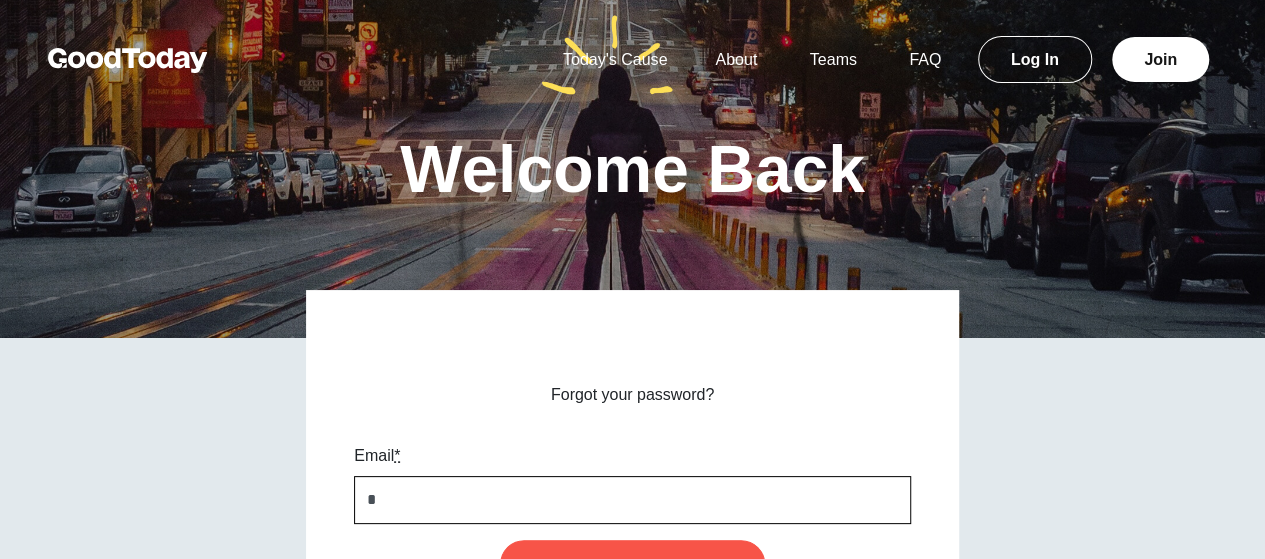 type on "**********" 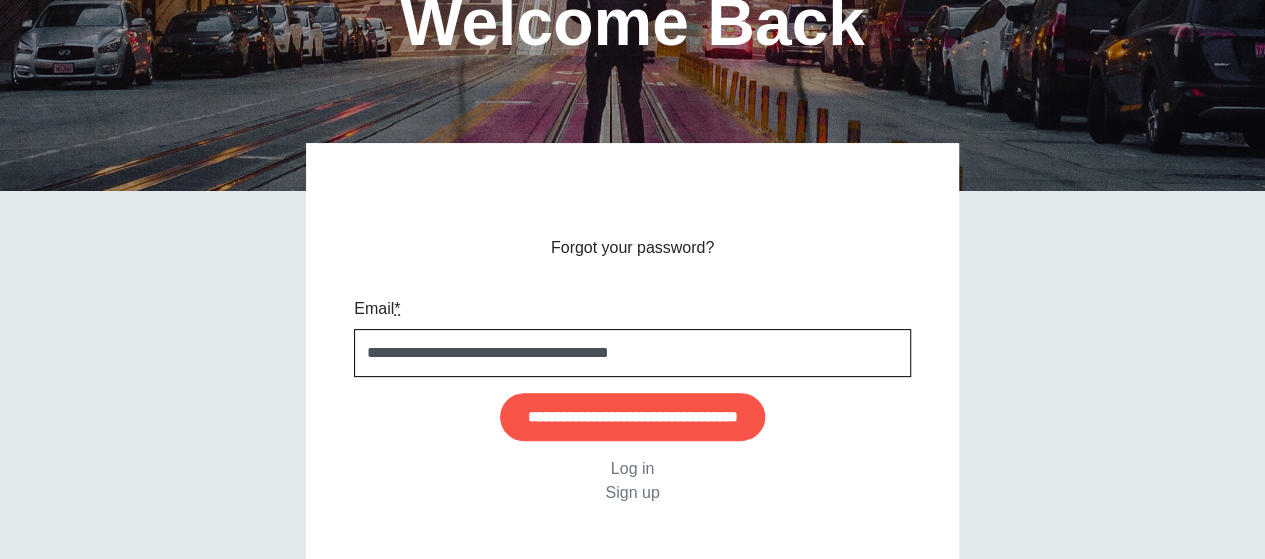 scroll, scrollTop: 188, scrollLeft: 0, axis: vertical 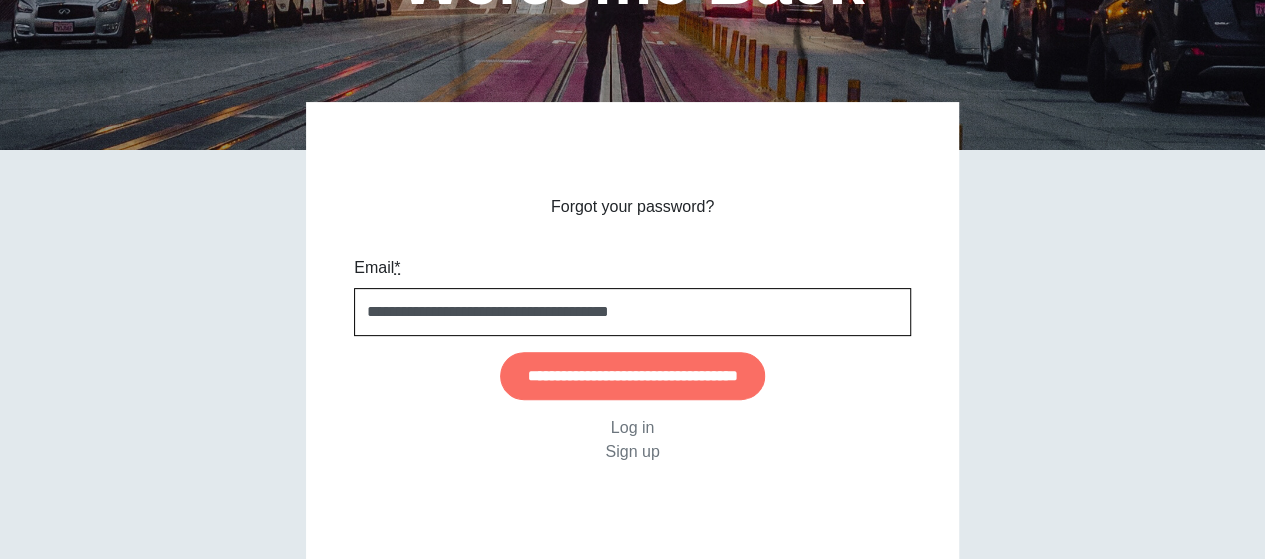 click on "**********" at bounding box center (632, 376) 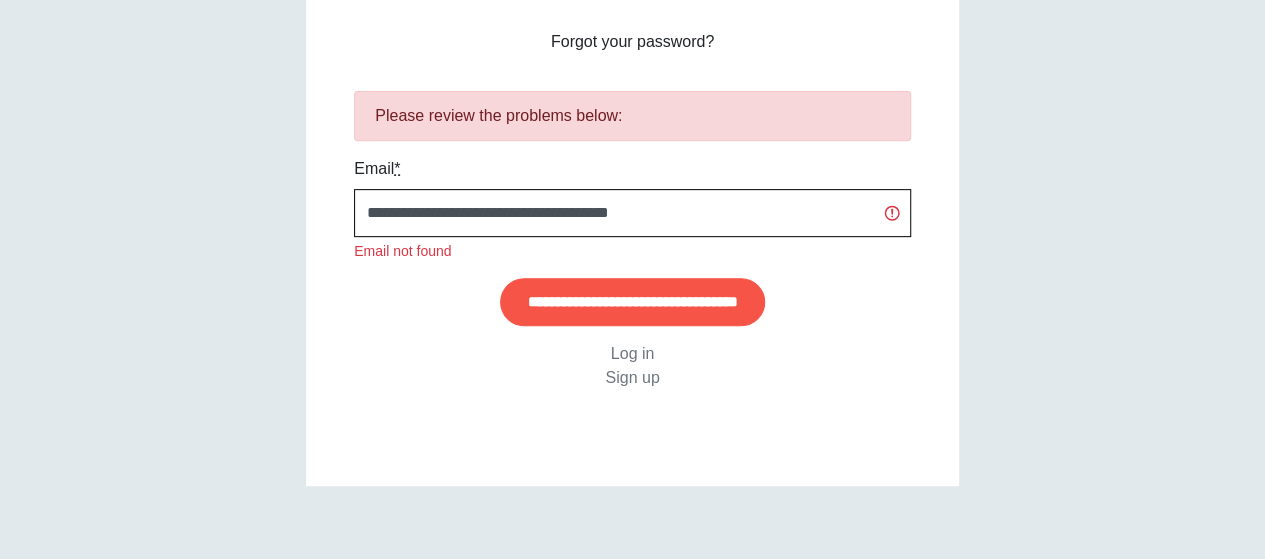 scroll, scrollTop: 358, scrollLeft: 0, axis: vertical 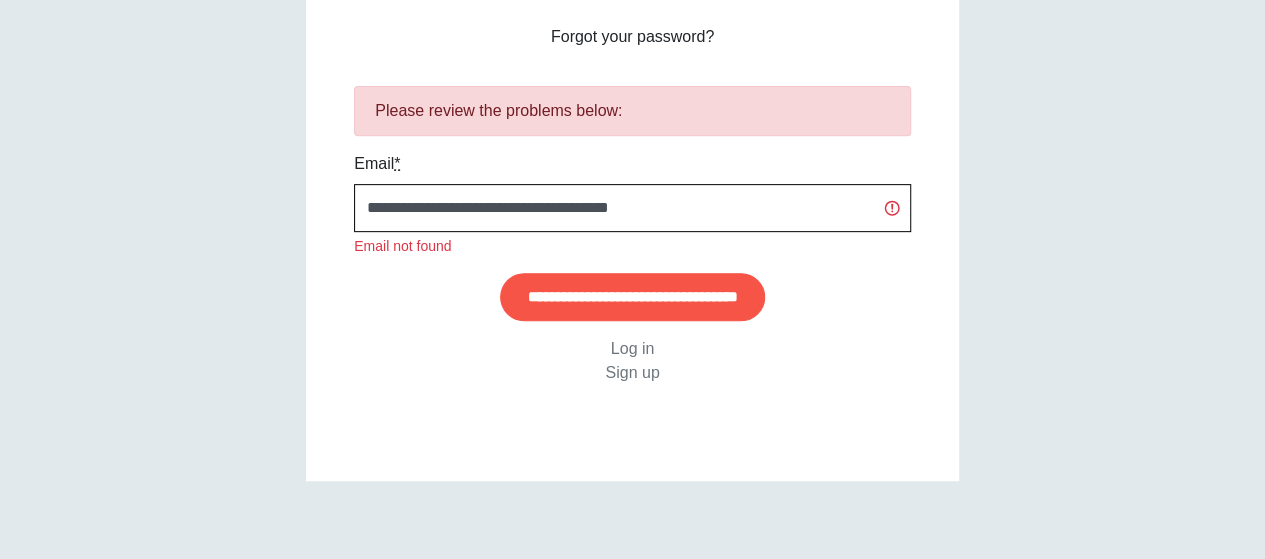 drag, startPoint x: 356, startPoint y: 203, endPoint x: 80, endPoint y: 153, distance: 280.49243 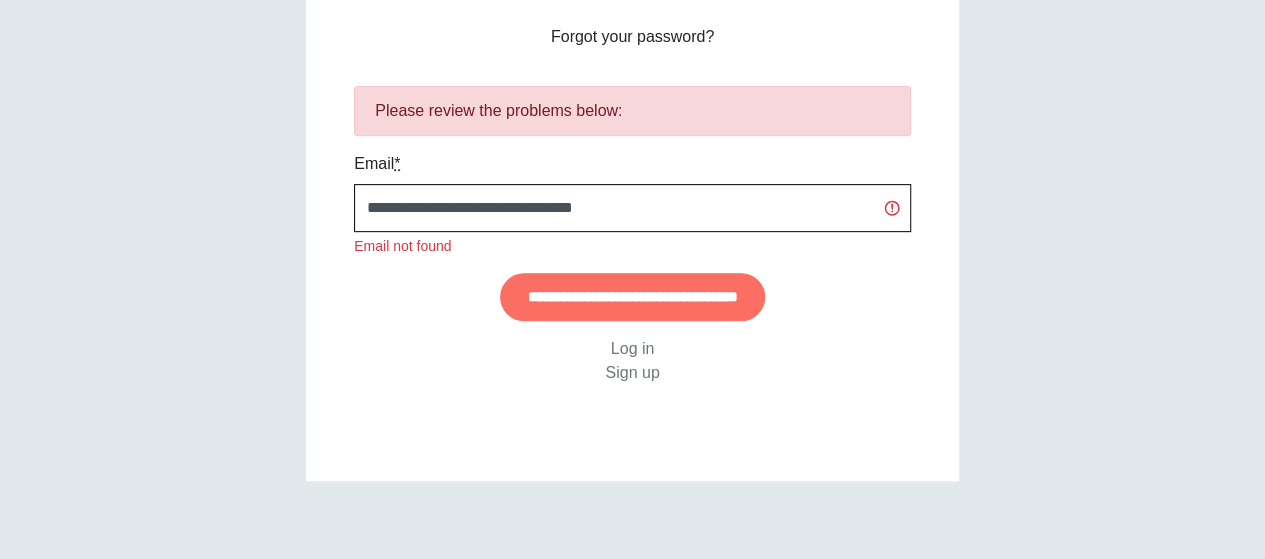 type on "**********" 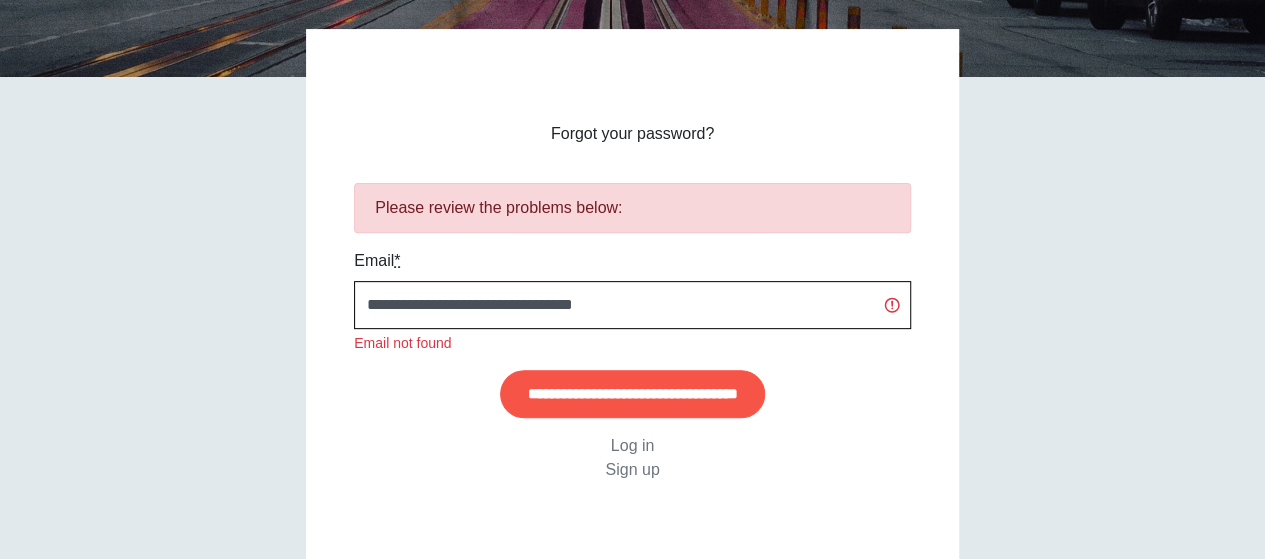 scroll, scrollTop: 263, scrollLeft: 0, axis: vertical 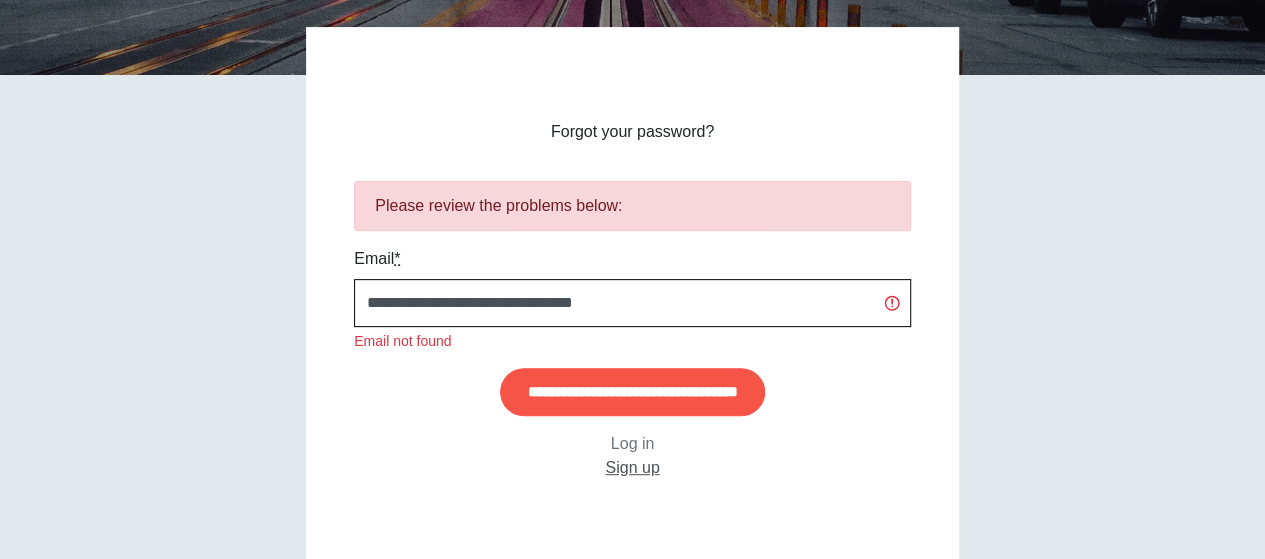 click on "Sign up" at bounding box center [632, 467] 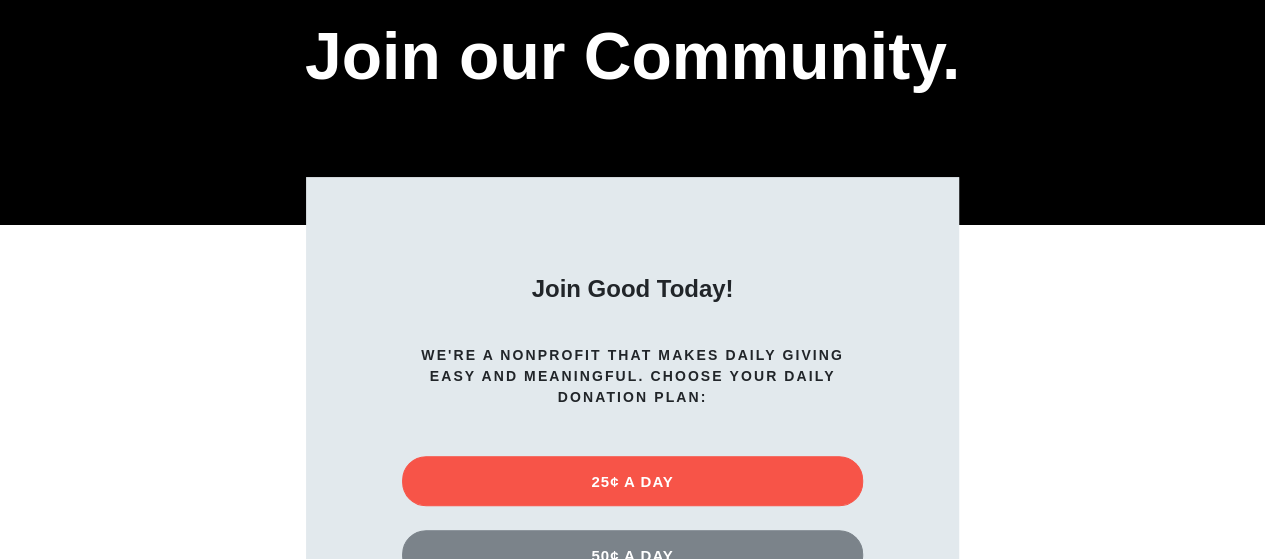 scroll, scrollTop: 0, scrollLeft: 0, axis: both 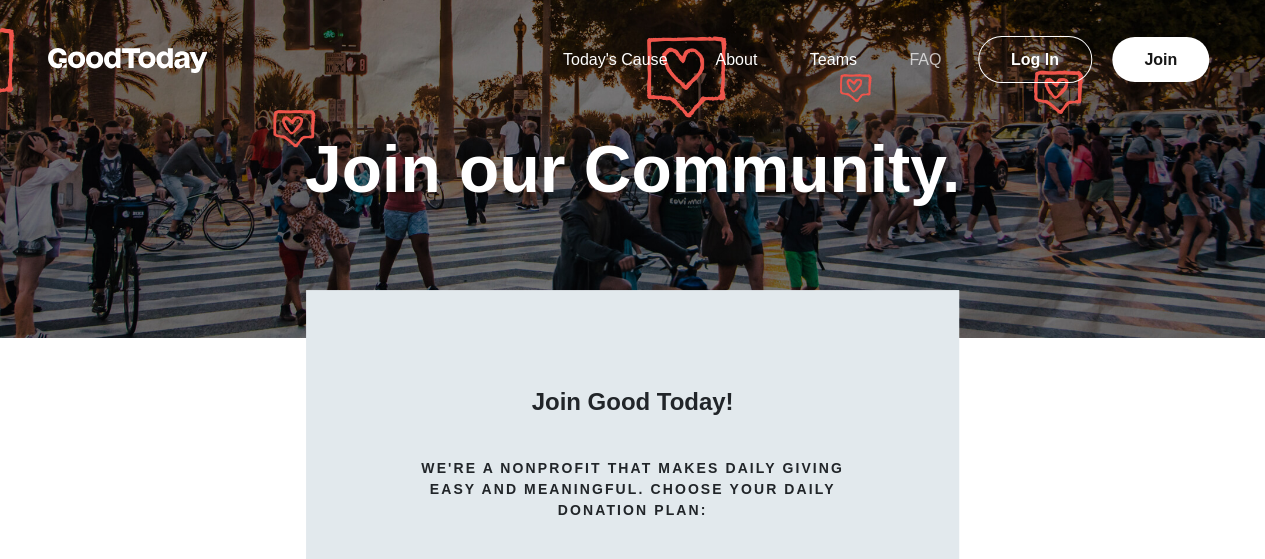 click on "FAQ" at bounding box center (925, 59) 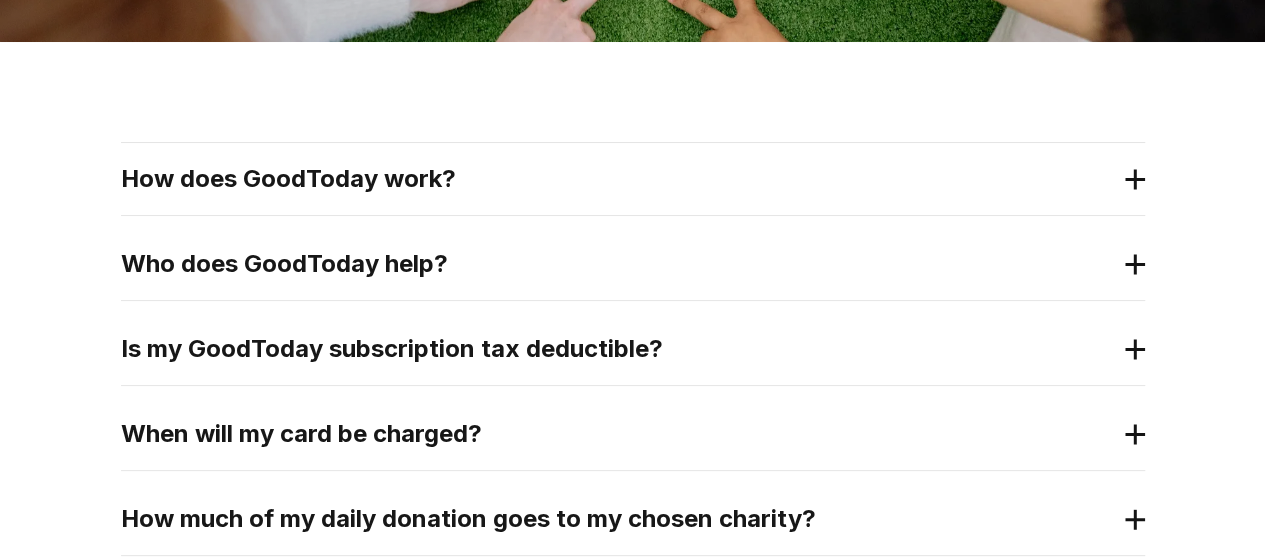 scroll, scrollTop: 359, scrollLeft: 0, axis: vertical 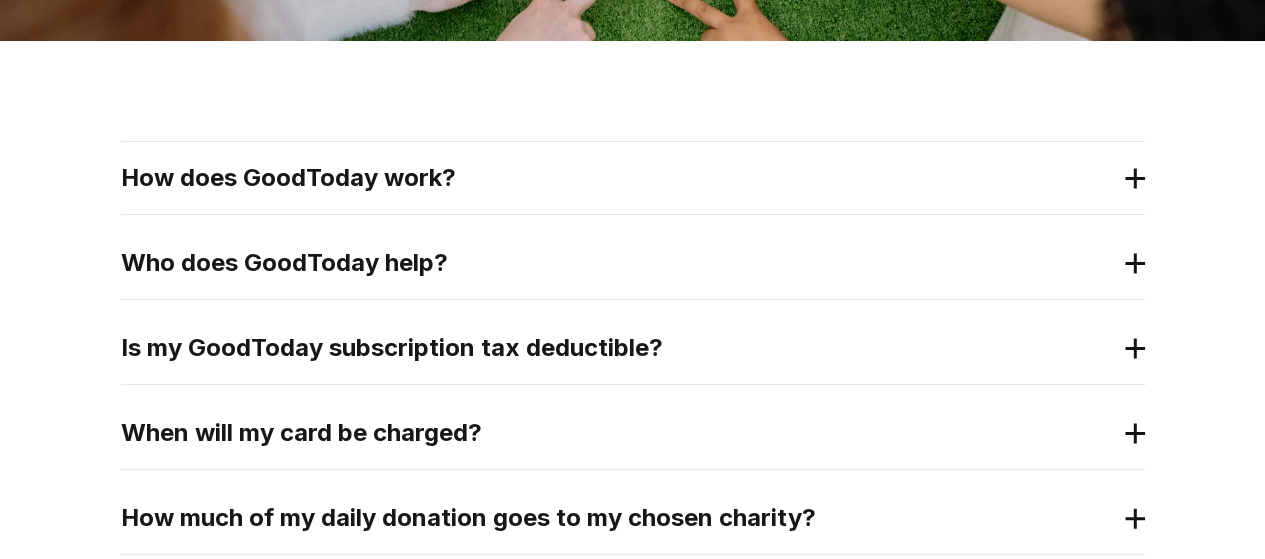 drag, startPoint x: 0, startPoint y: 0, endPoint x: 630, endPoint y: 469, distance: 785.40497 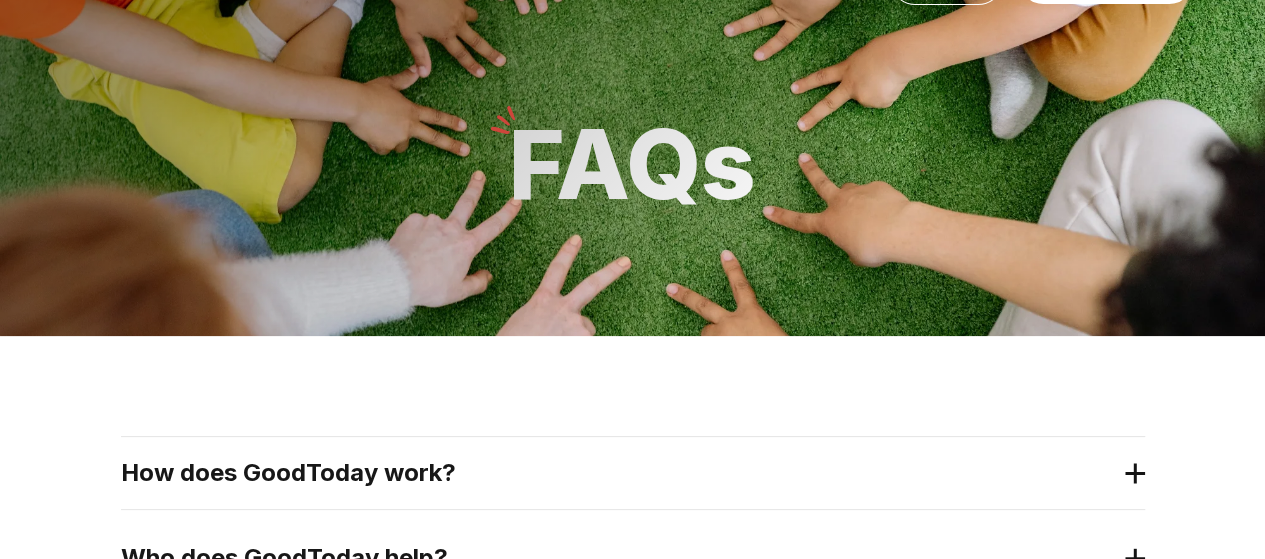 scroll, scrollTop: 0, scrollLeft: 0, axis: both 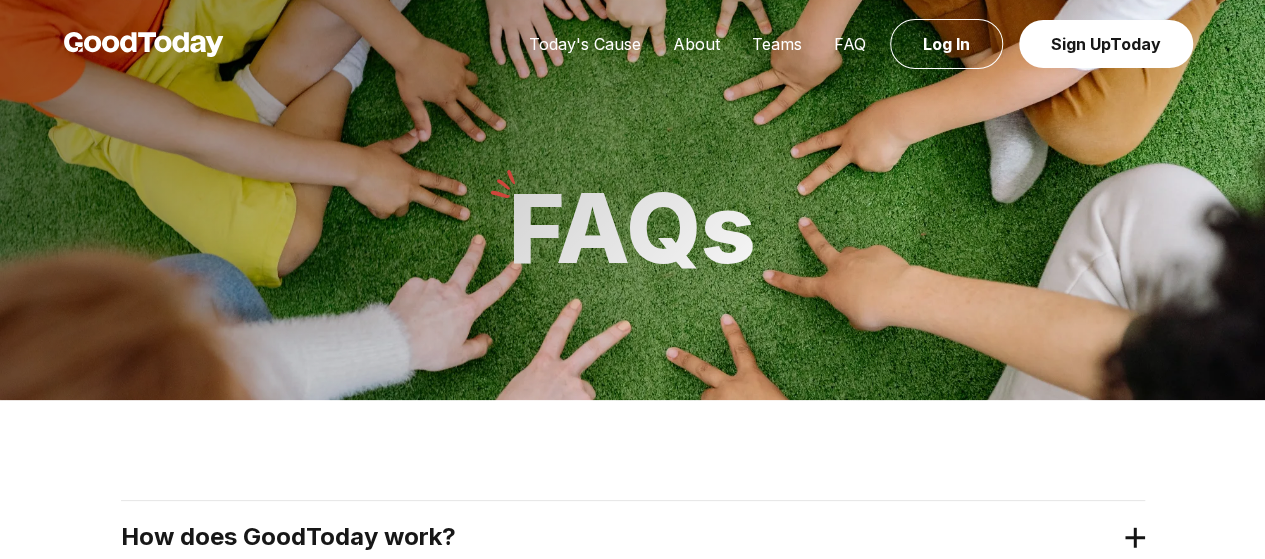 click on "How does GoodToday work? Who does GoodToday help? Is my GoodToday subscription tax deductible? When will my card be charged? How much of my daily donation goes to my chosen charity? Can I nominate a charity? I'm a nonprofit, how can I apply to be featured? What happens if I forget to pick a charity one day? What if I don’t love today’s cause? Wanna grab coffee? How do I unsubscribe? Disclaimer" at bounding box center (632, 1004) 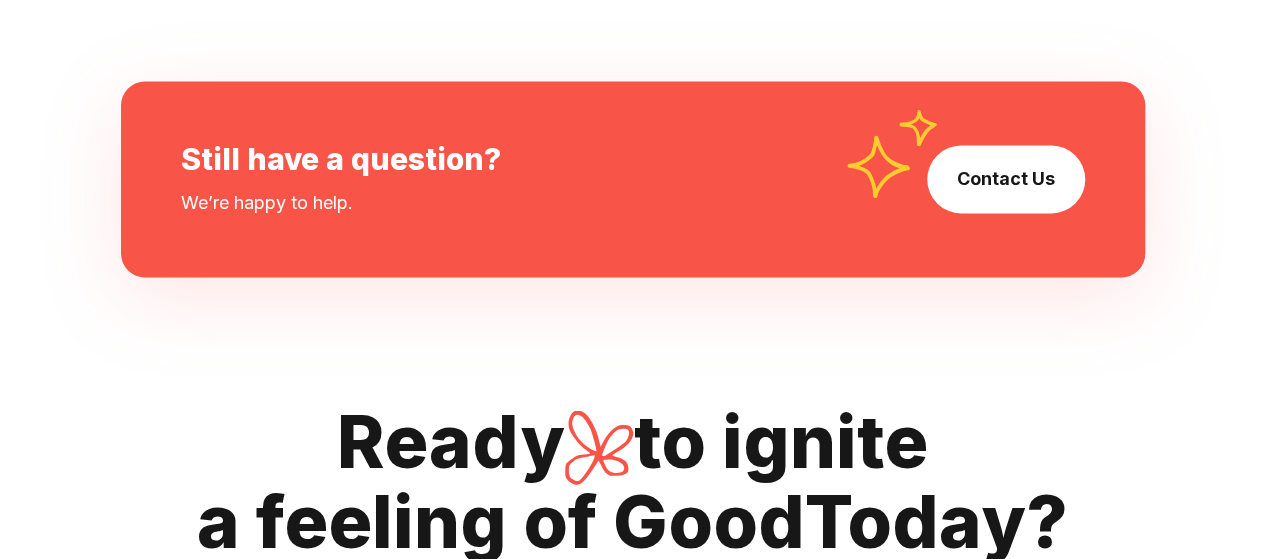 scroll, scrollTop: 1528, scrollLeft: 0, axis: vertical 